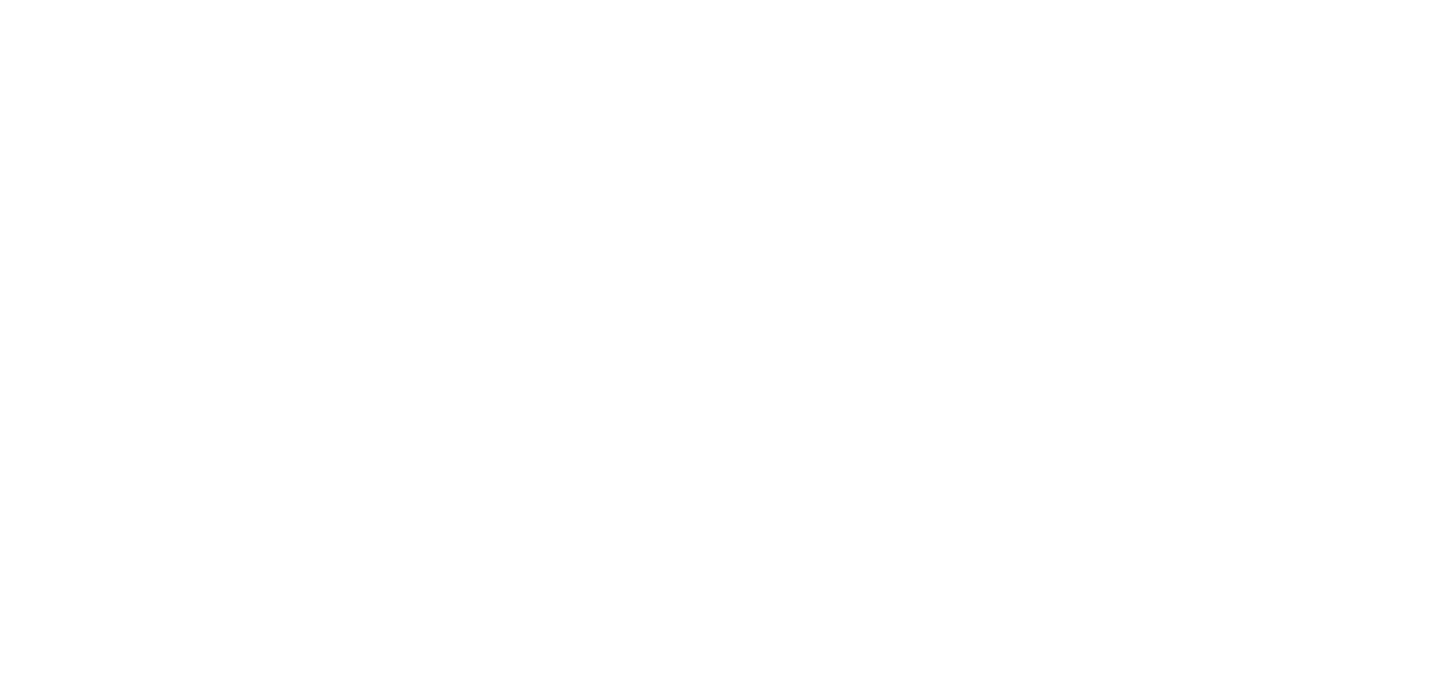 scroll, scrollTop: 0, scrollLeft: 0, axis: both 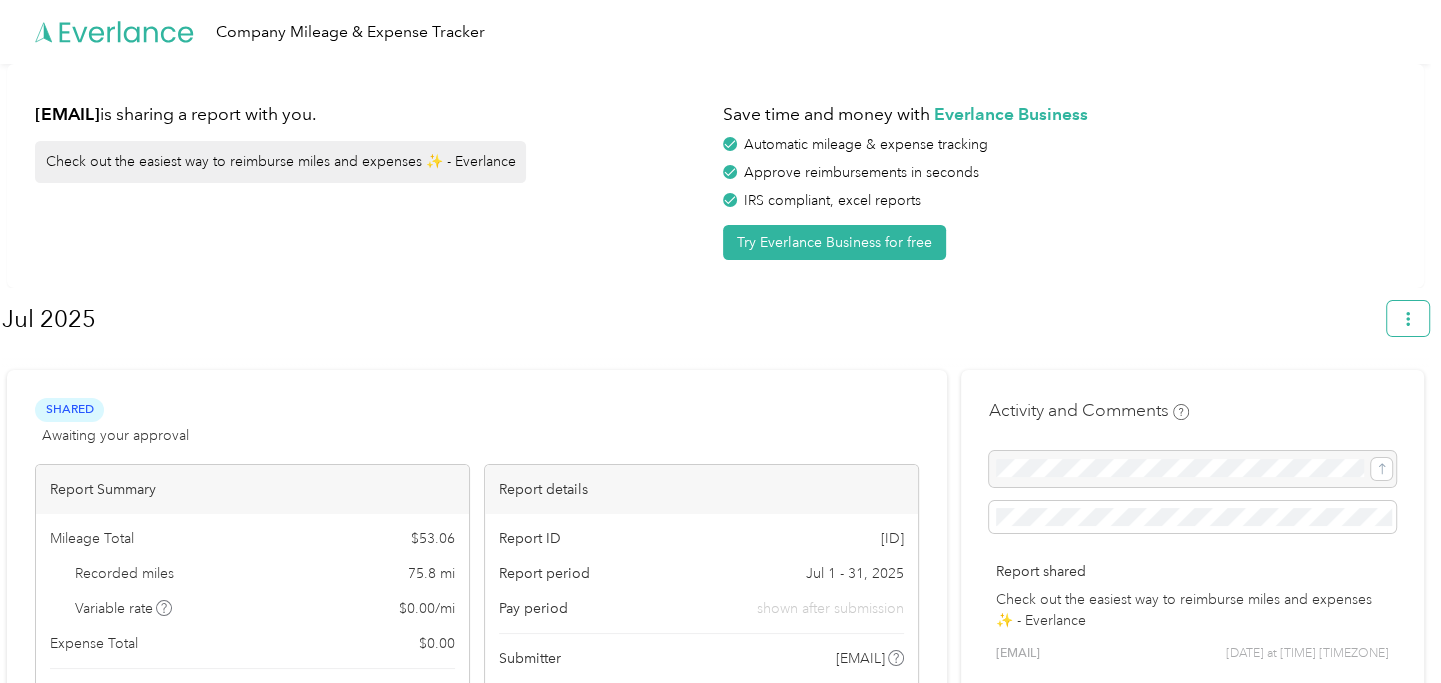 click 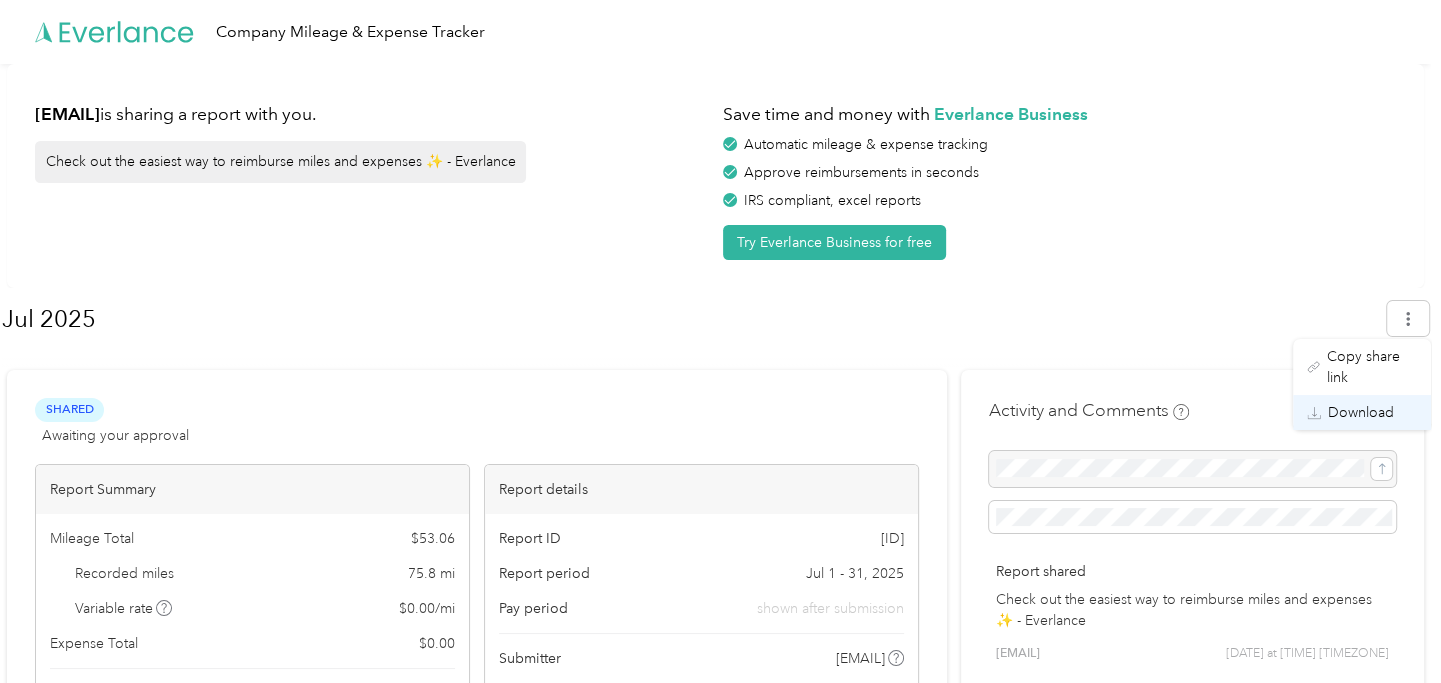click on "Download" at bounding box center (1361, 412) 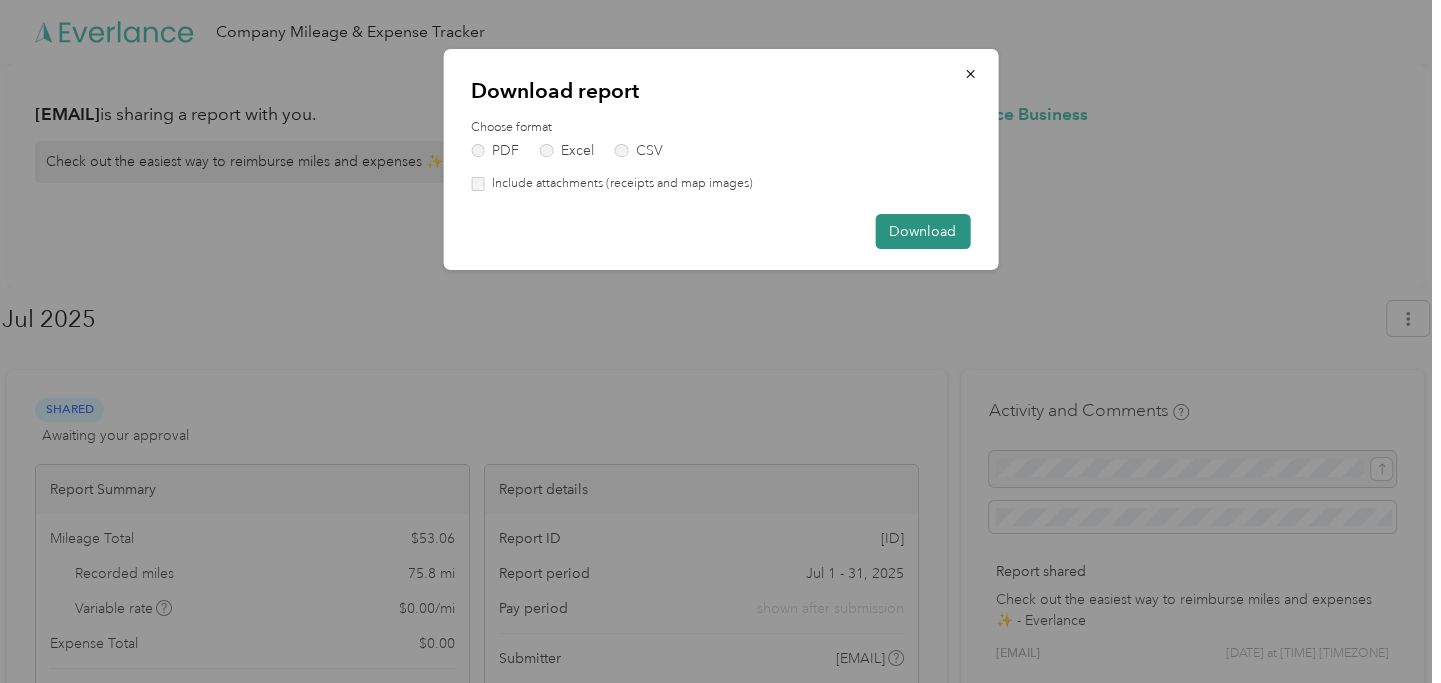 click on "Download" at bounding box center [922, 231] 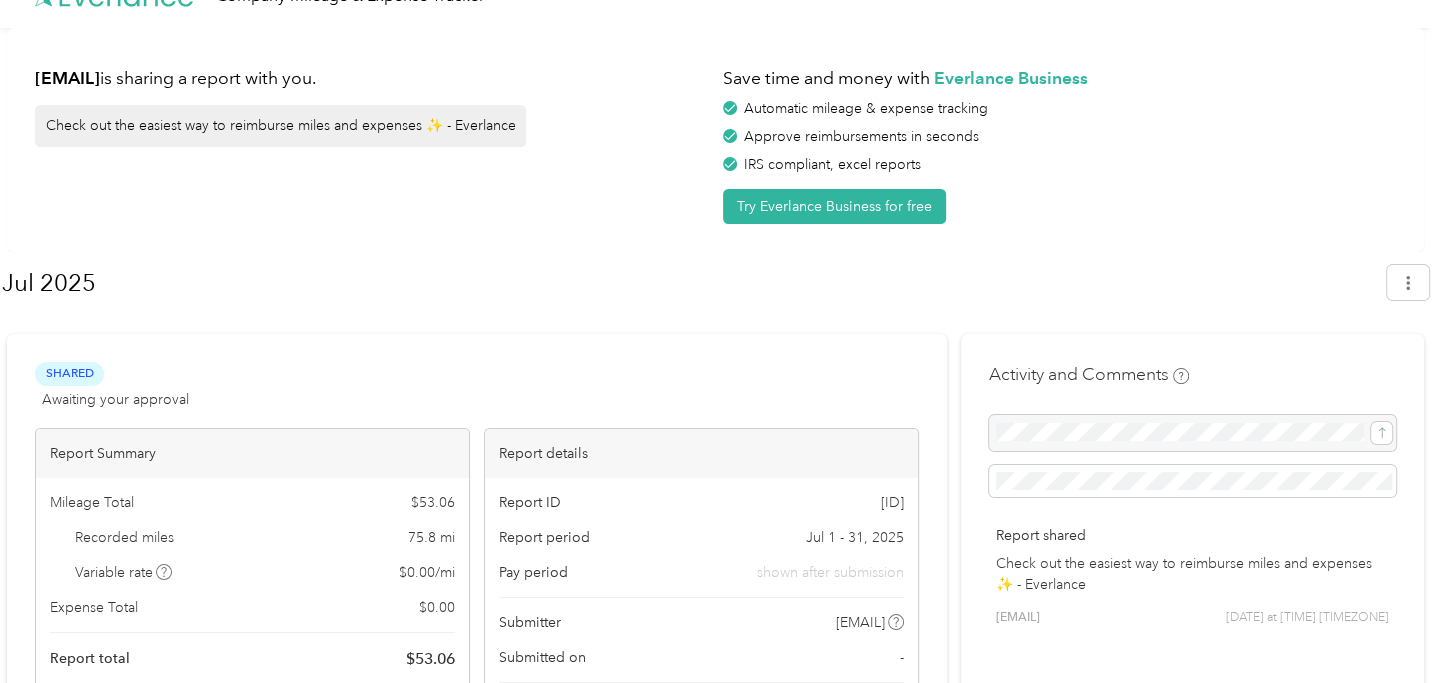 scroll, scrollTop: 0, scrollLeft: 0, axis: both 